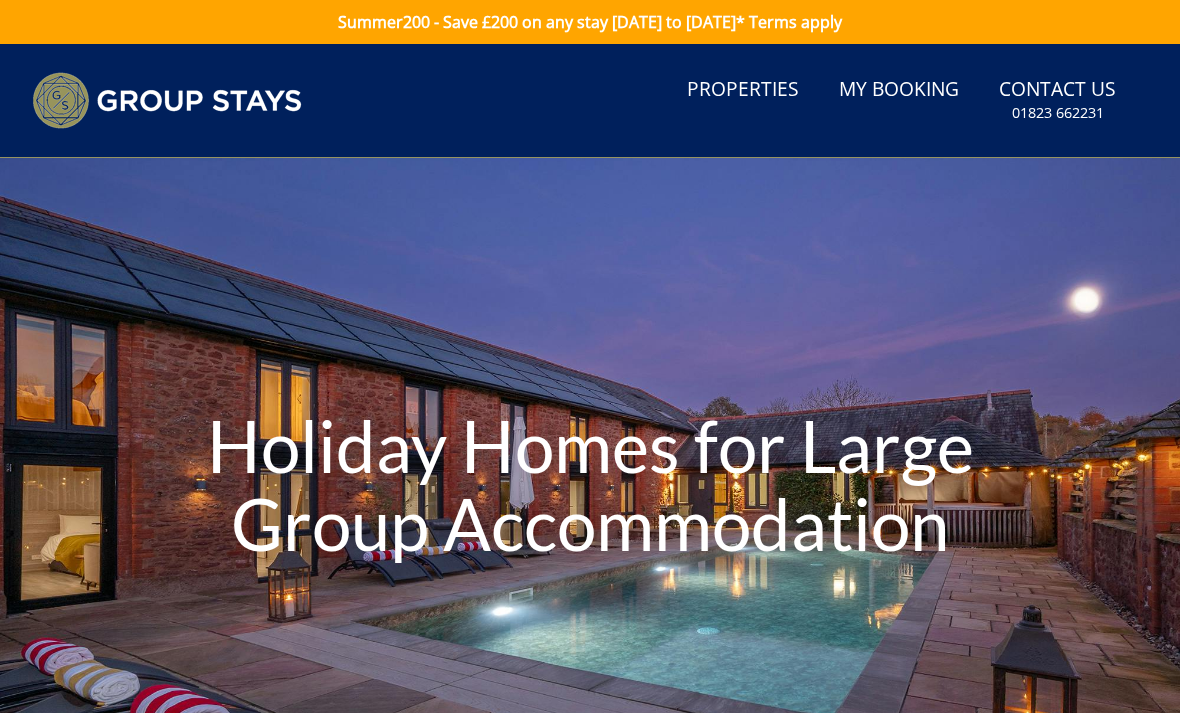 scroll, scrollTop: 0, scrollLeft: 0, axis: both 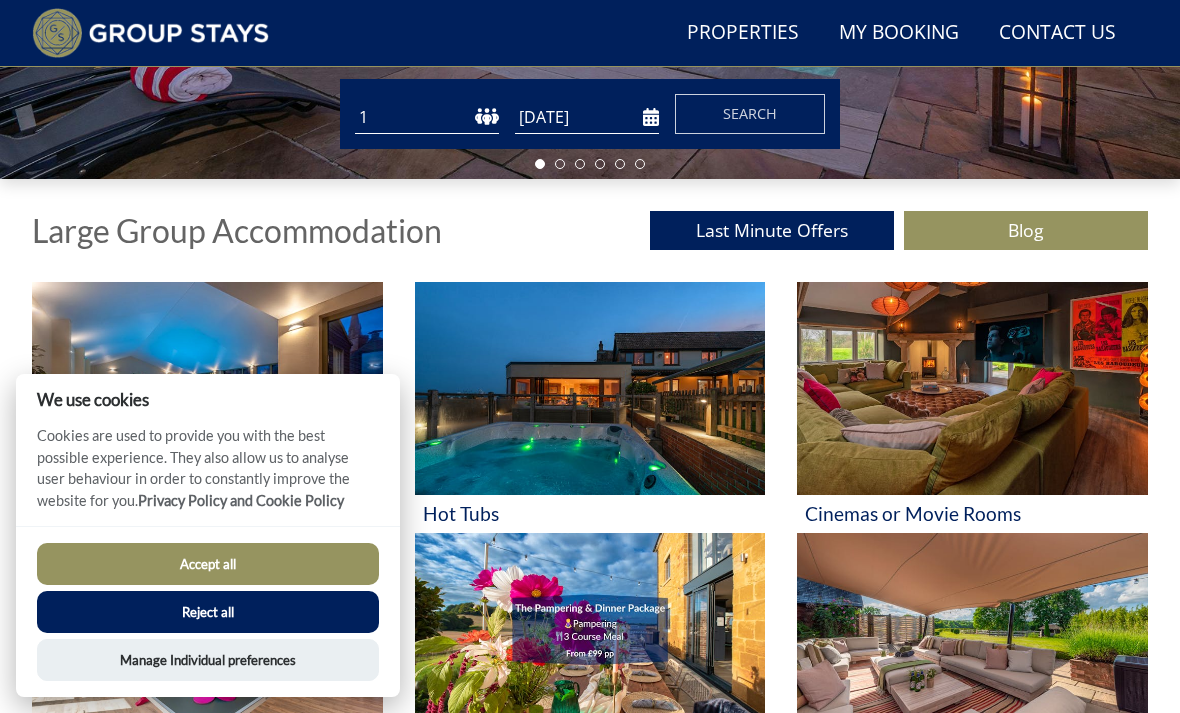 click on "Accept all" at bounding box center [208, 564] 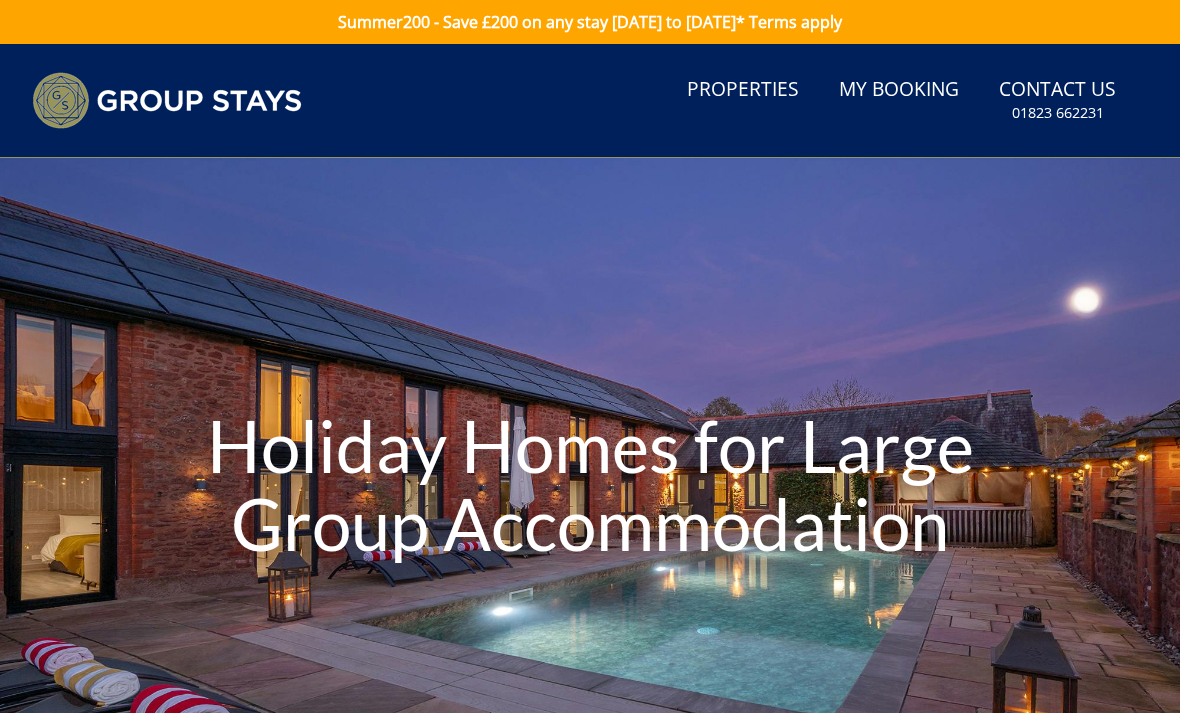 scroll, scrollTop: 0, scrollLeft: 0, axis: both 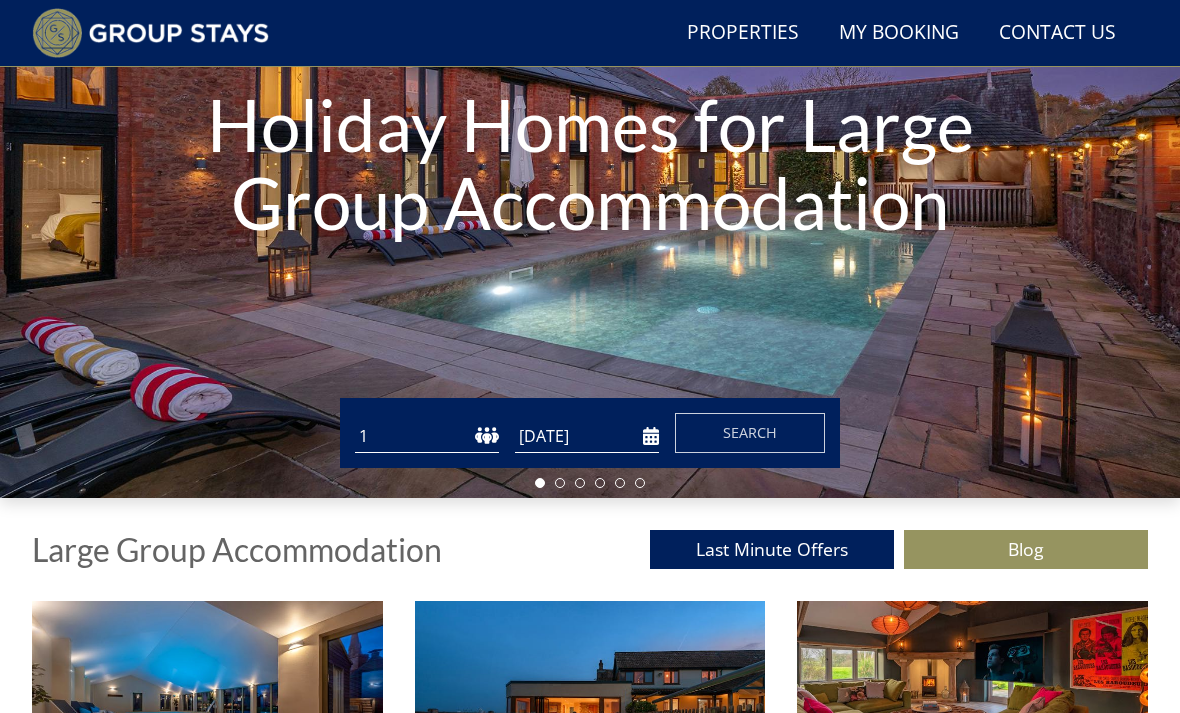 click on "1
2
3
4
5
6
7
8
9
10
11
12
13
14
15
16
17
18
19
20
21
22
23
24
25
26
27
28
29
30
31
32
33
34
35
36
37
38
39
40
41
42
43
44
45
46
47
48
49
50" at bounding box center (427, 436) 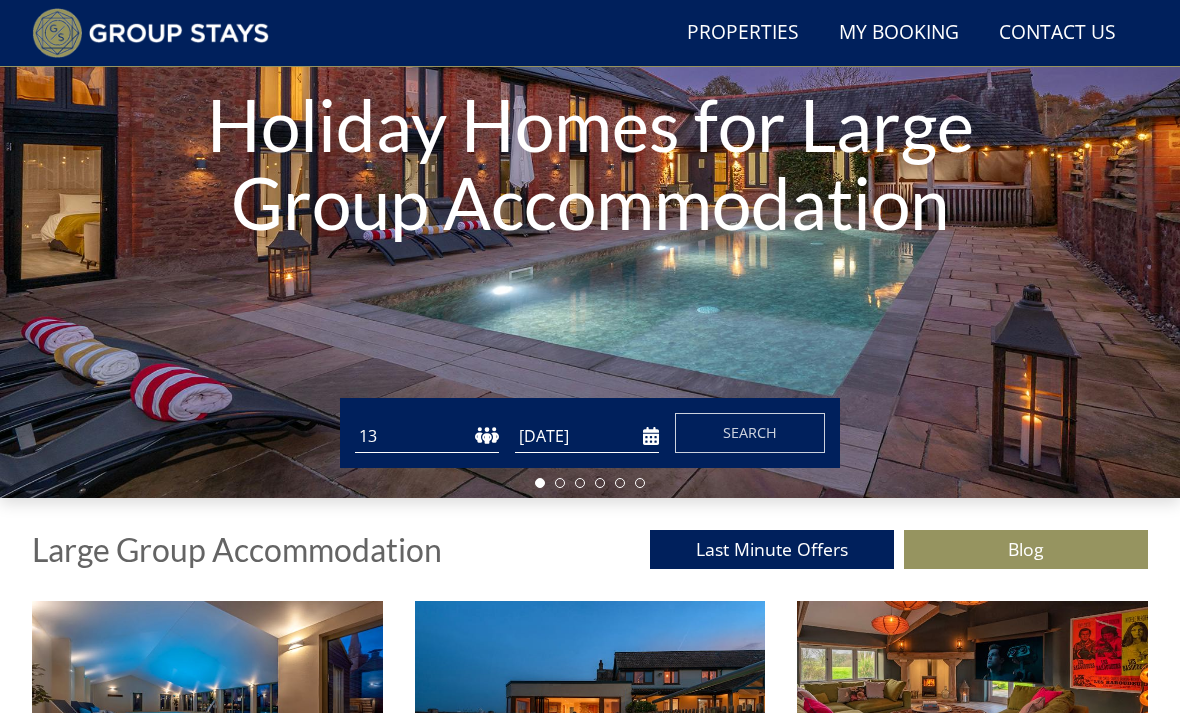 click on "[DATE]" at bounding box center (587, 436) 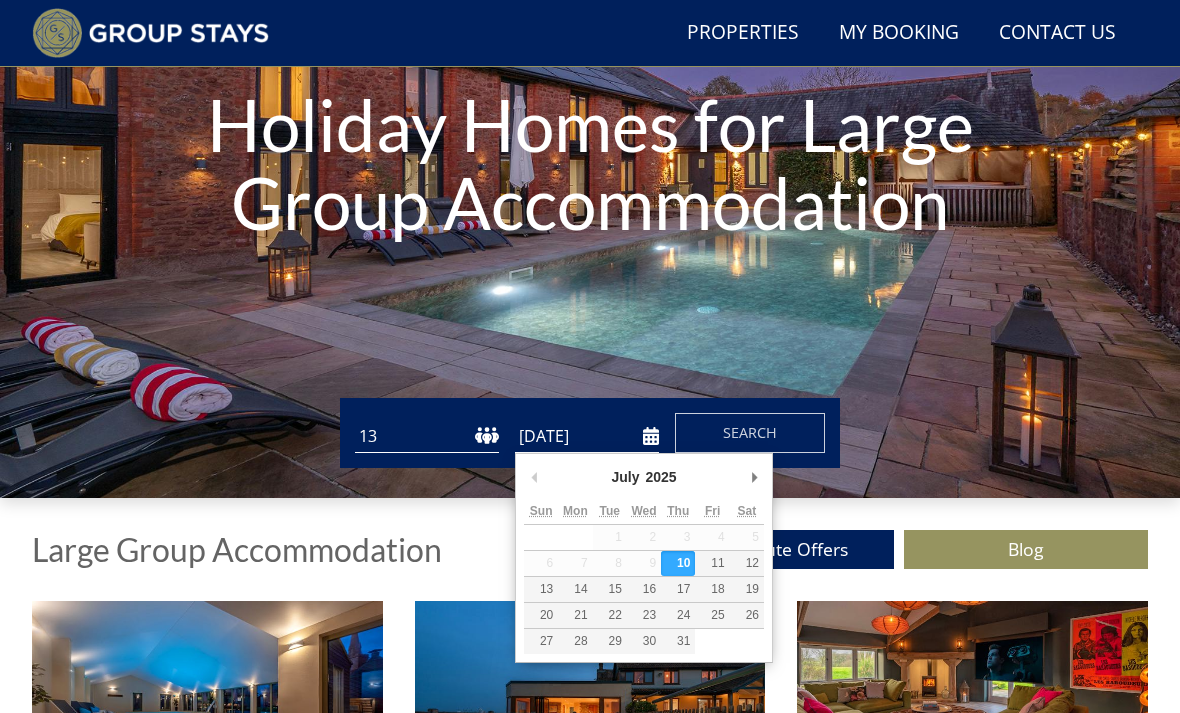 scroll, scrollTop: 273, scrollLeft: 0, axis: vertical 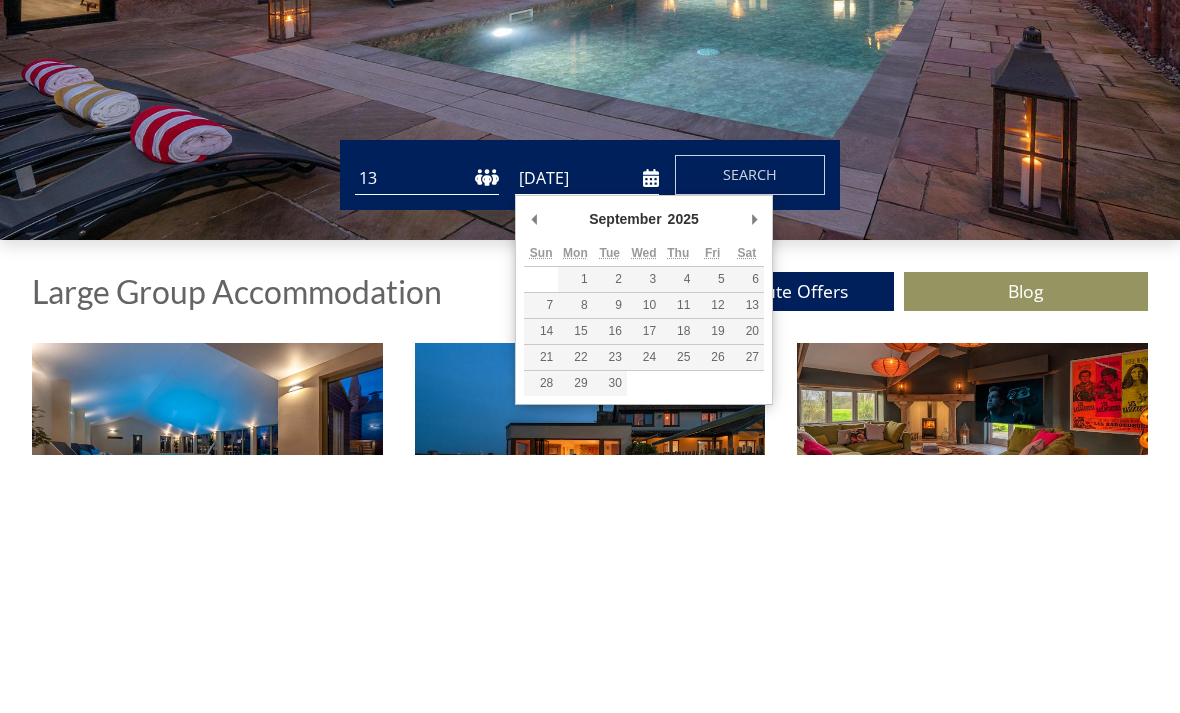 type on "13/09/2025" 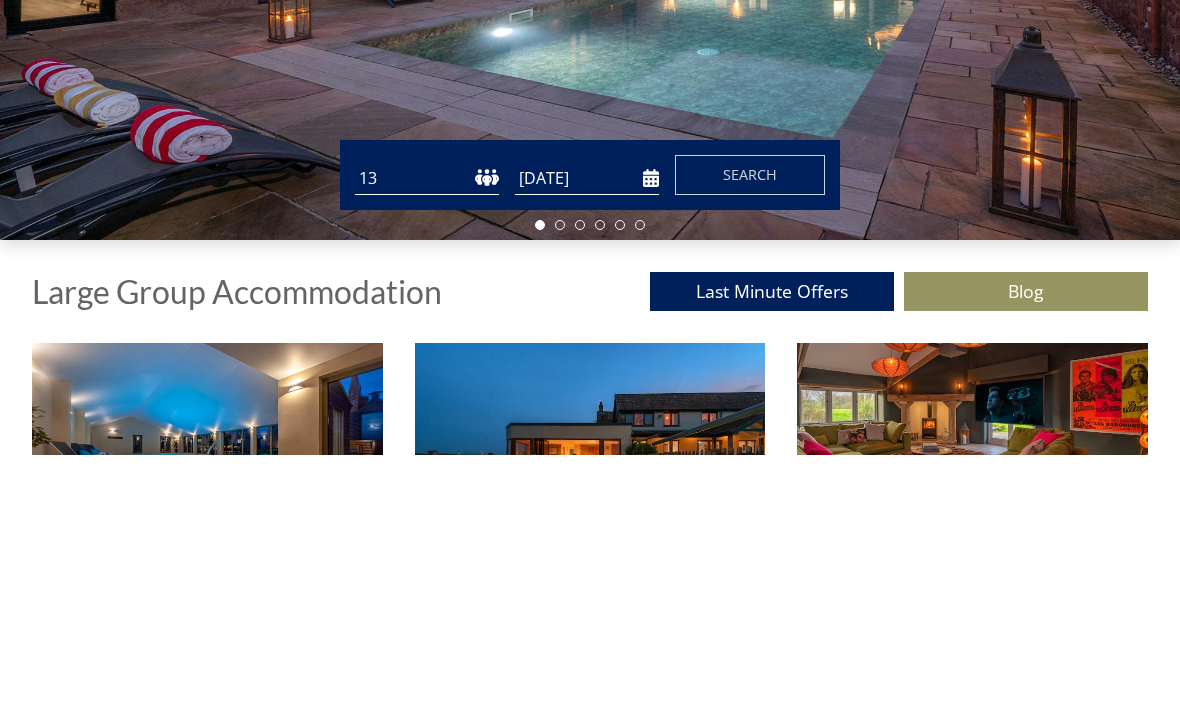 scroll, scrollTop: 532, scrollLeft: 0, axis: vertical 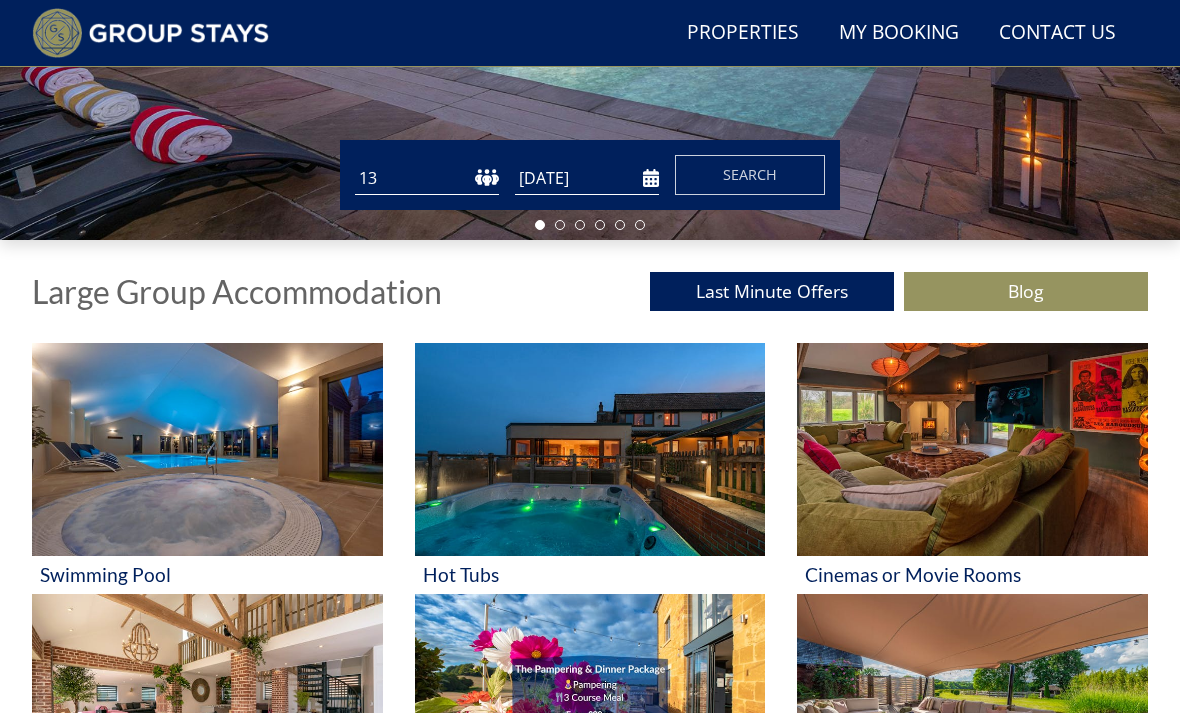 click on "Search" at bounding box center (750, 174) 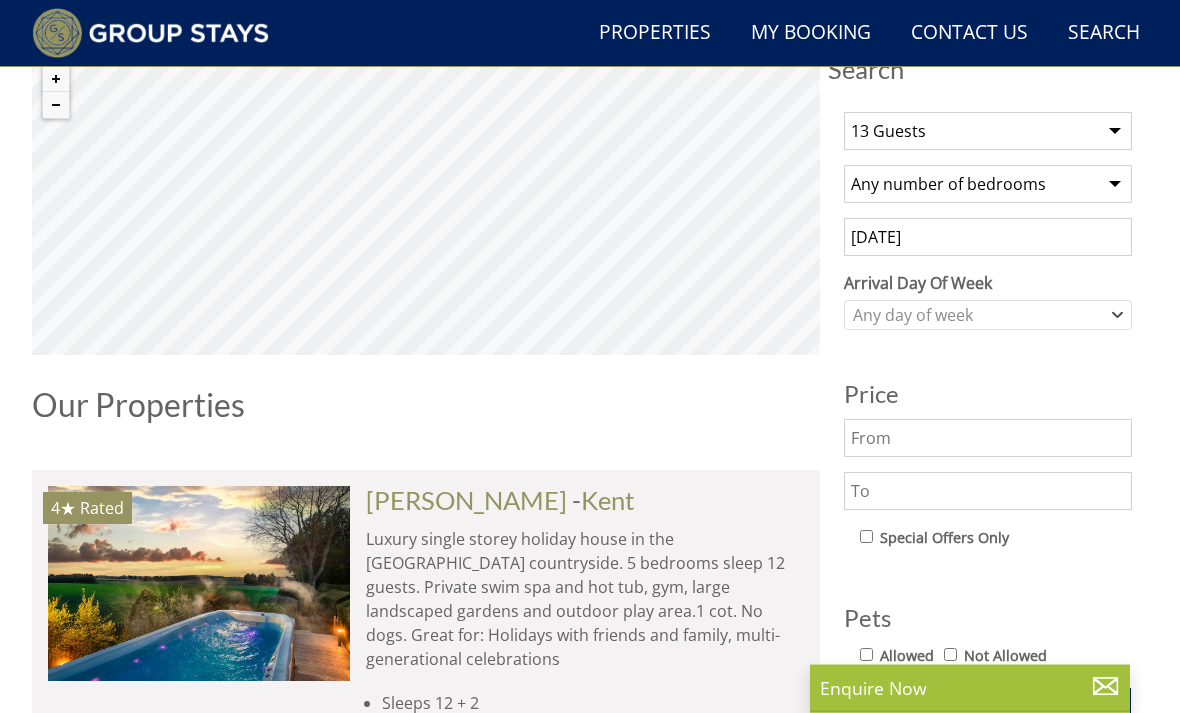 scroll, scrollTop: 733, scrollLeft: 0, axis: vertical 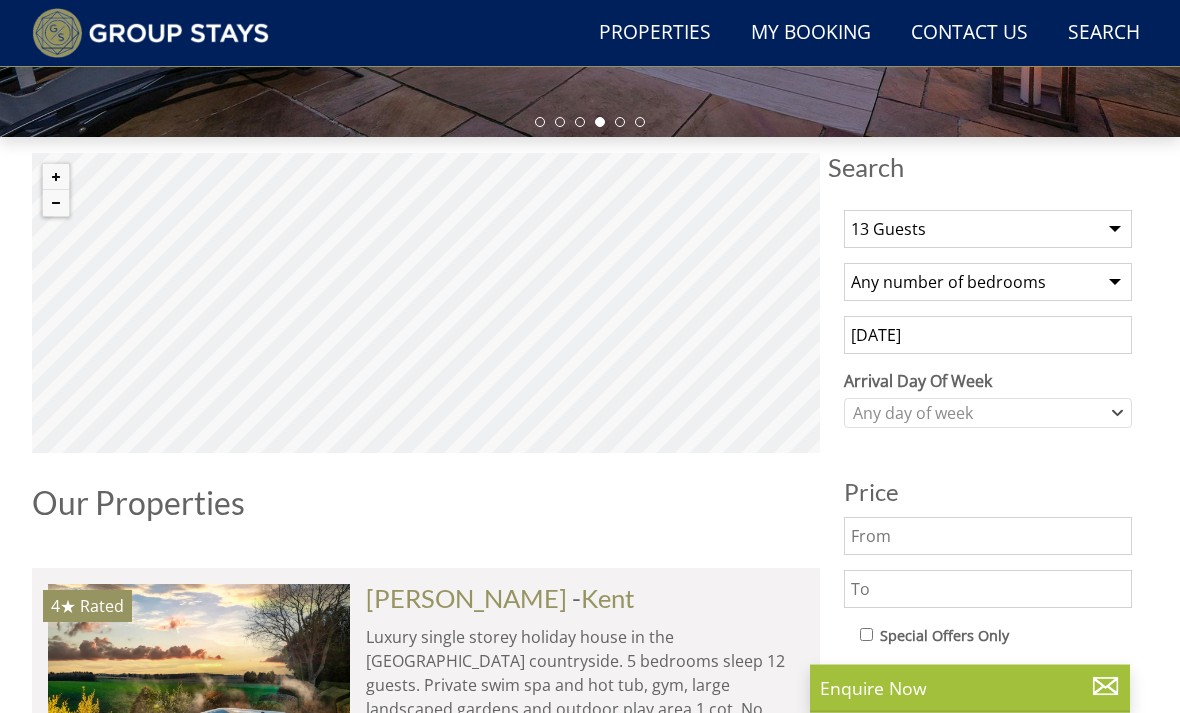 click at bounding box center (56, 178) 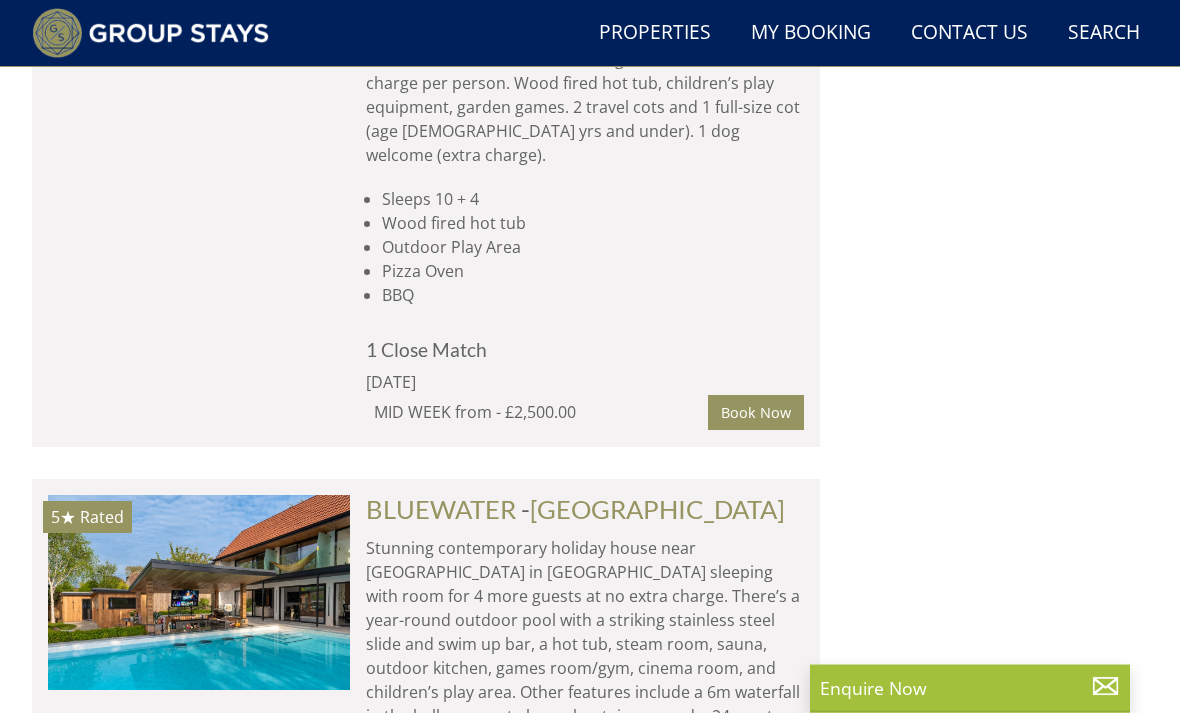 scroll, scrollTop: 12885, scrollLeft: 0, axis: vertical 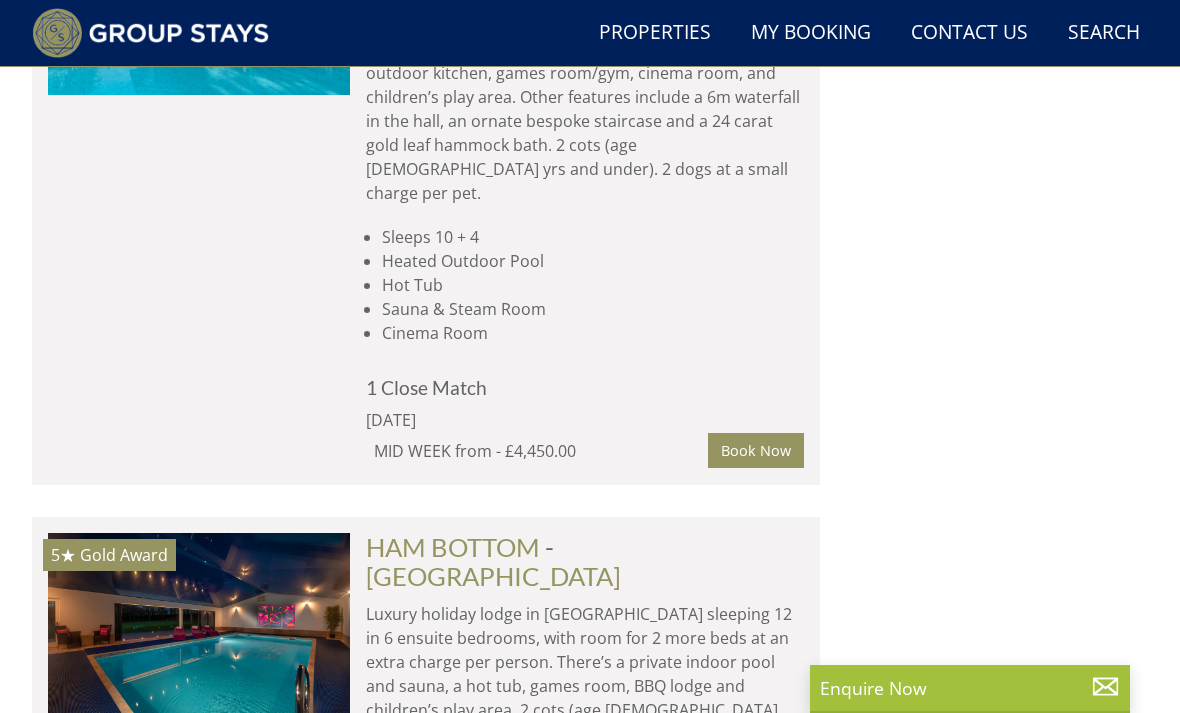 click on "Load More" at bounding box center [426, 1078] 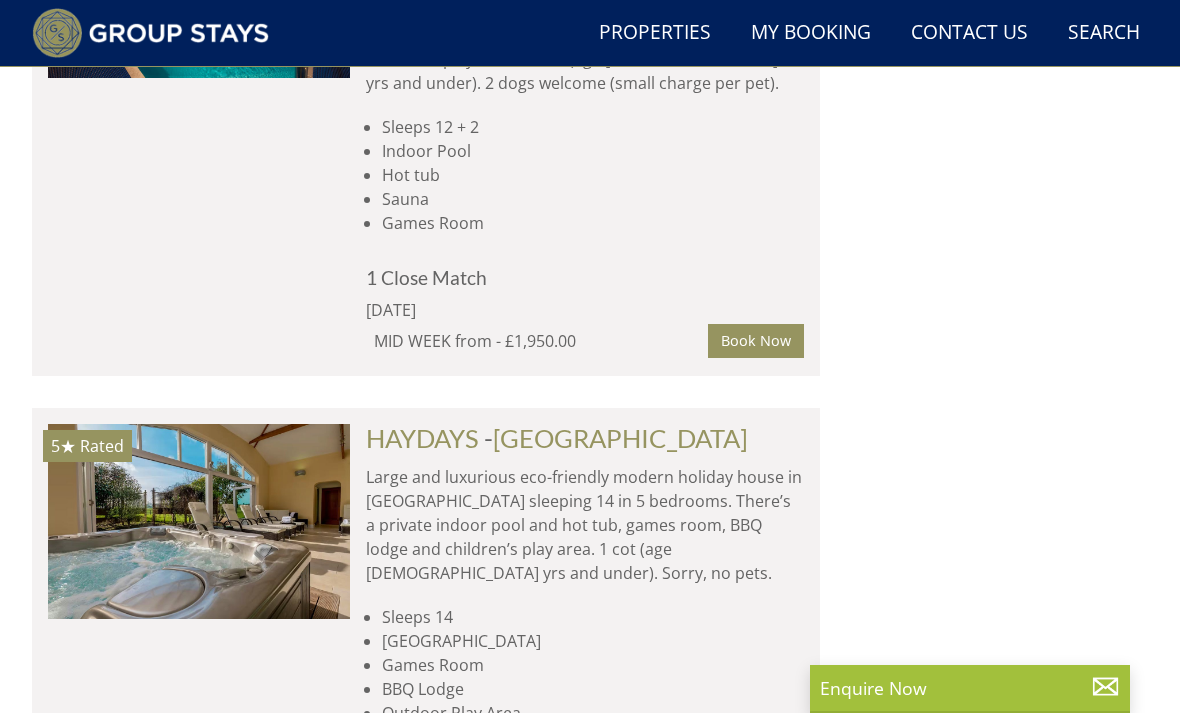 scroll, scrollTop: 13533, scrollLeft: 0, axis: vertical 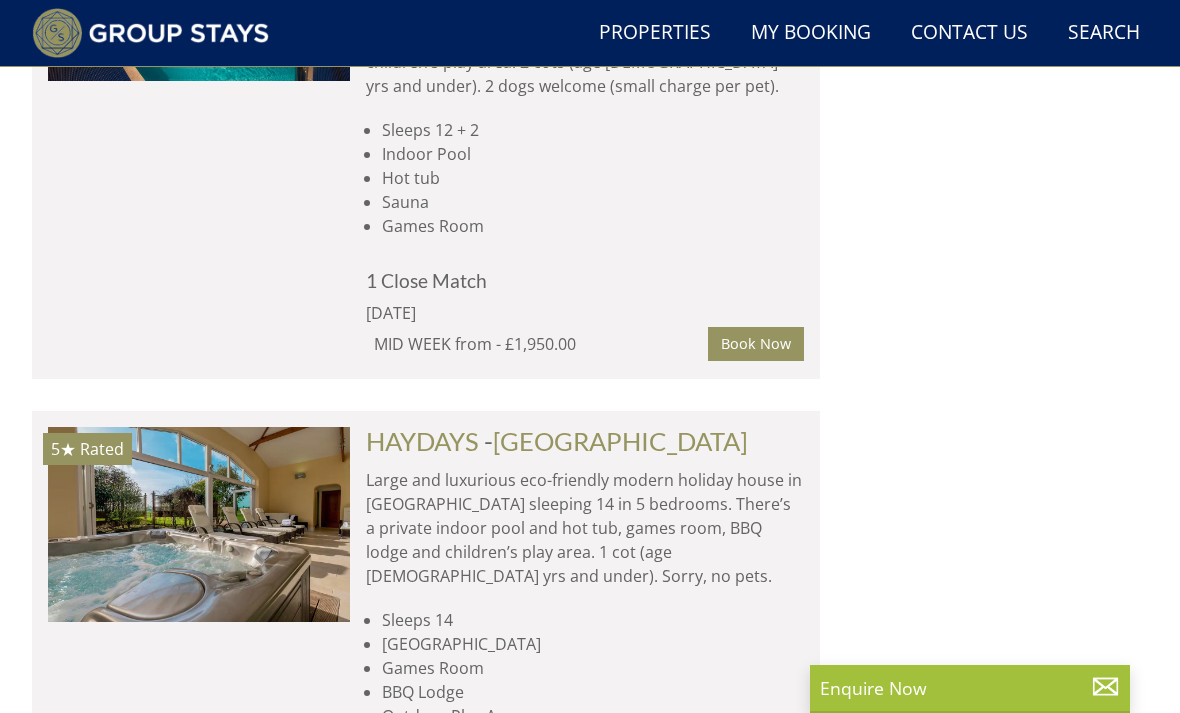 click at bounding box center [199, 954] 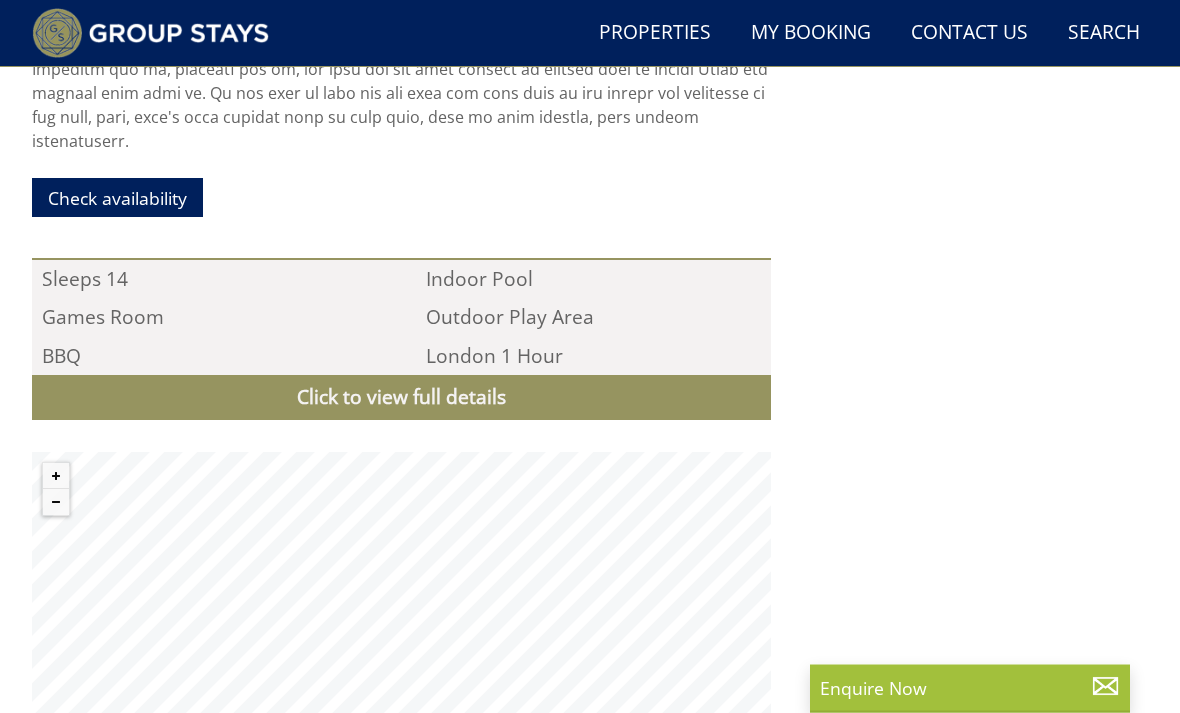 scroll, scrollTop: 1746, scrollLeft: 0, axis: vertical 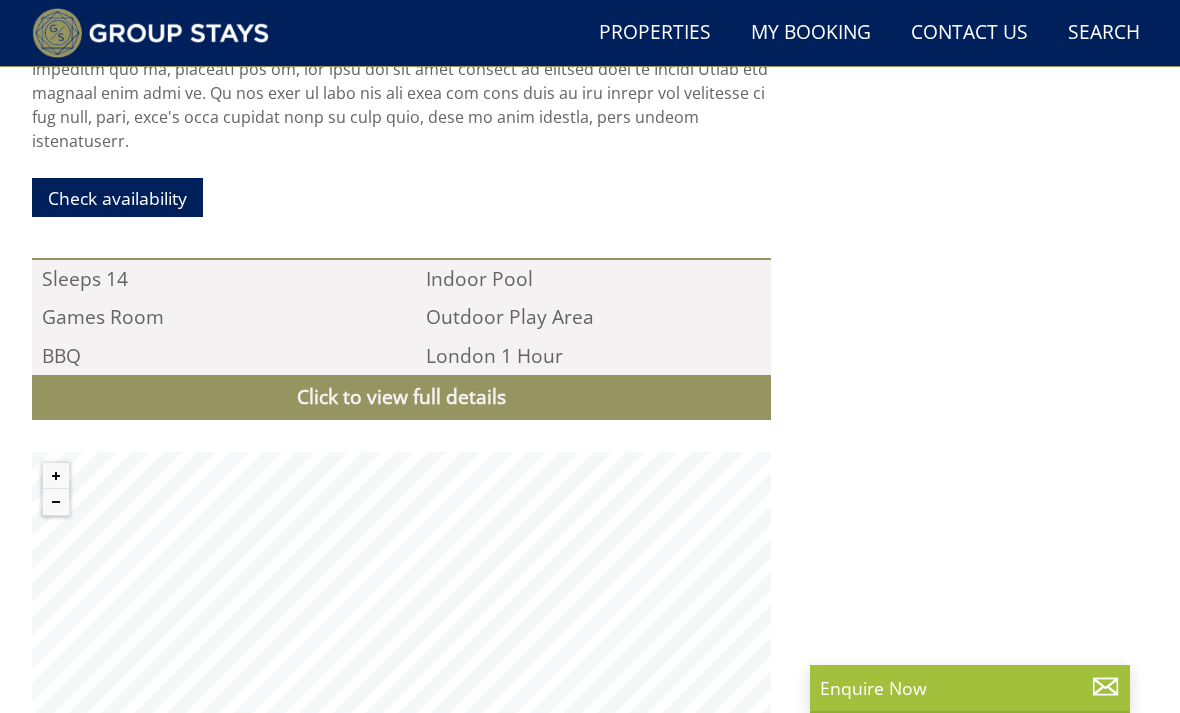 click on "Check availability" at bounding box center [117, 197] 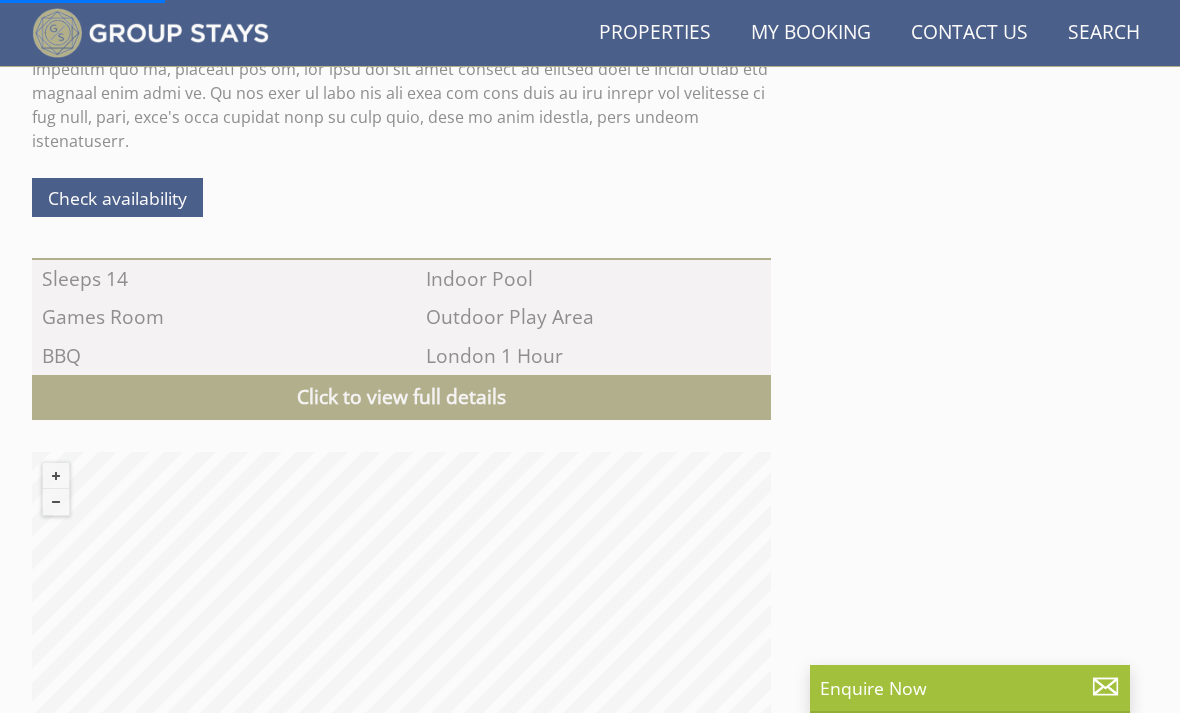 click on "Check availability" at bounding box center (117, 197) 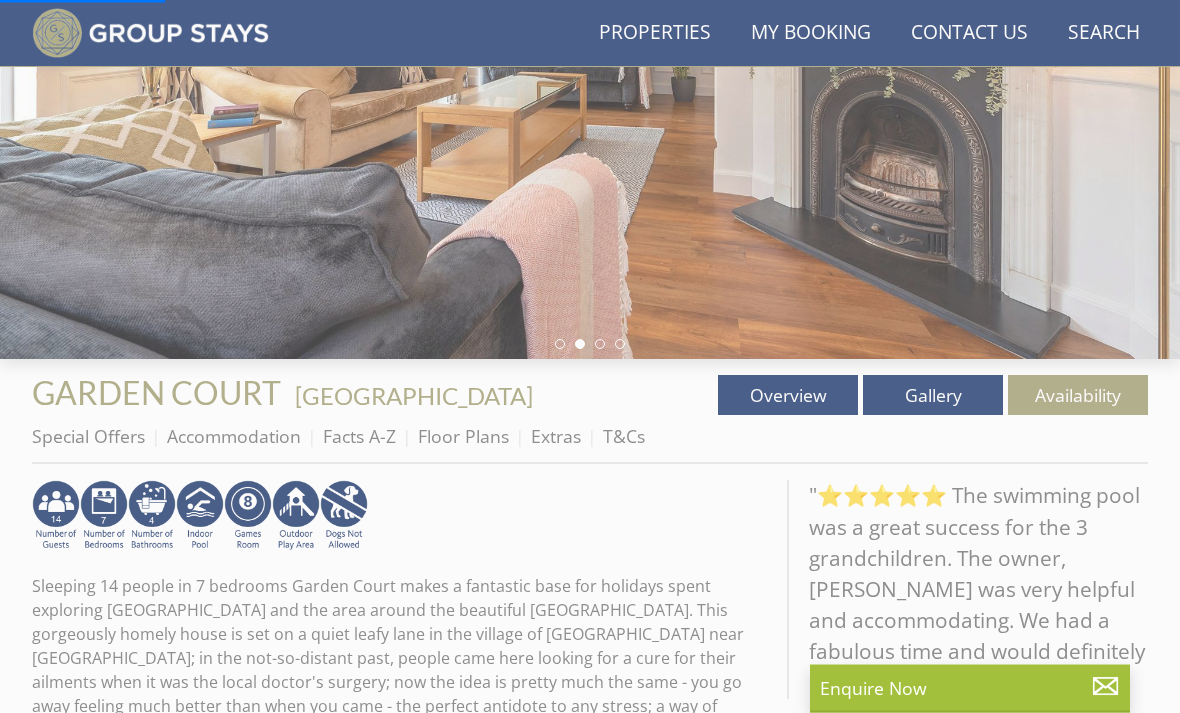 scroll, scrollTop: 309, scrollLeft: 0, axis: vertical 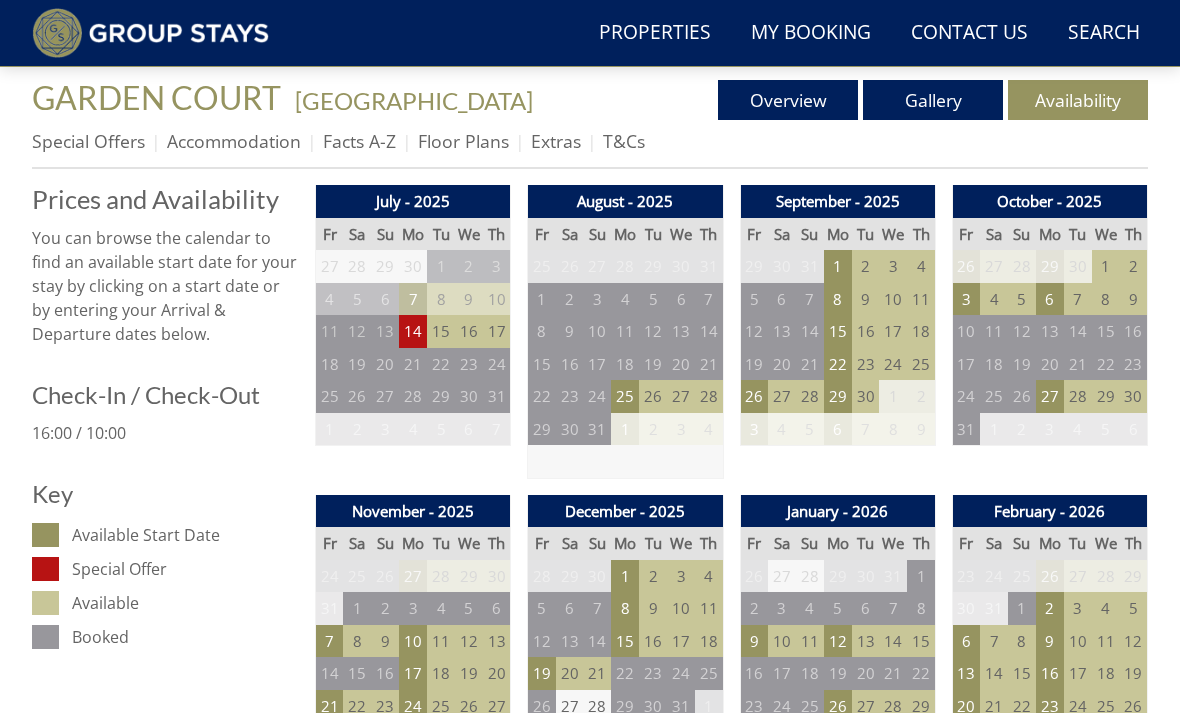 click on "27" at bounding box center [782, 396] 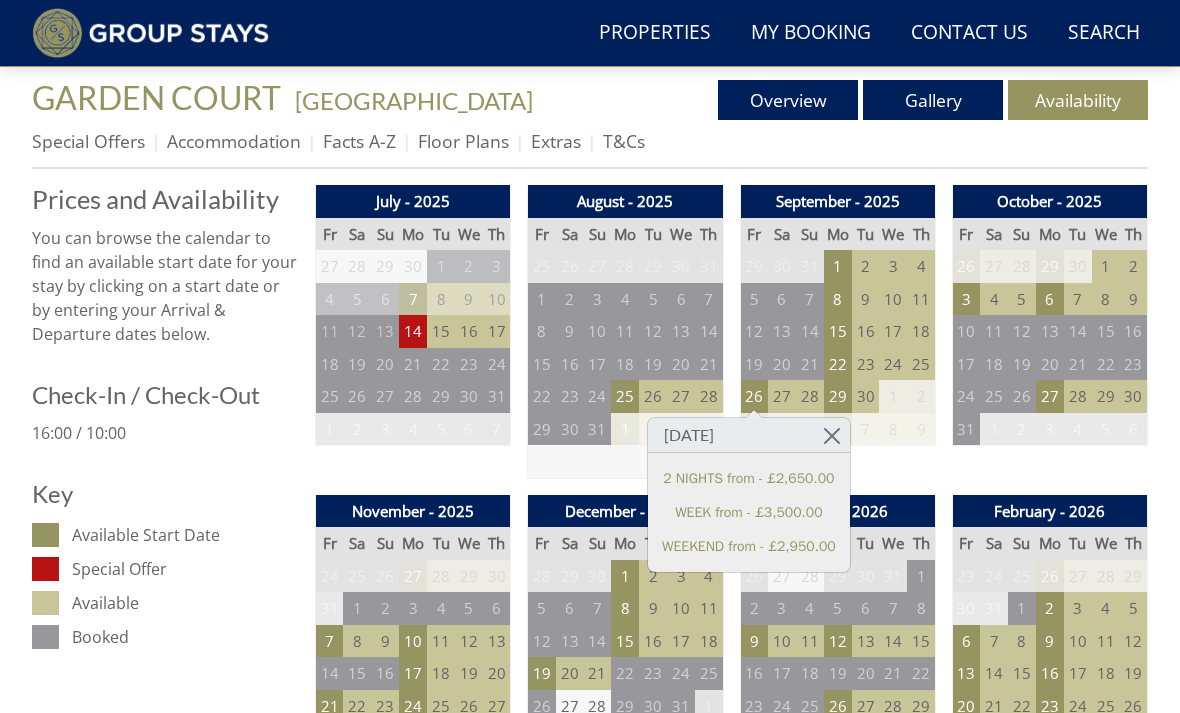 click on "28" at bounding box center [810, 396] 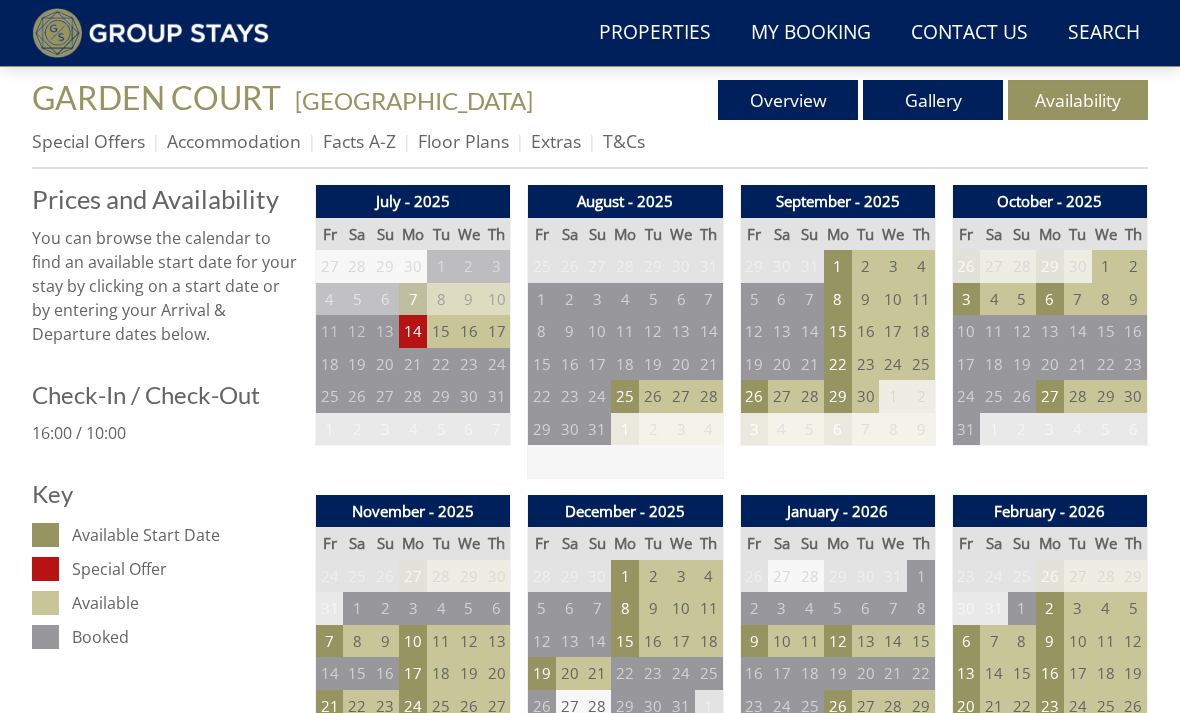 click on "26" at bounding box center (754, 396) 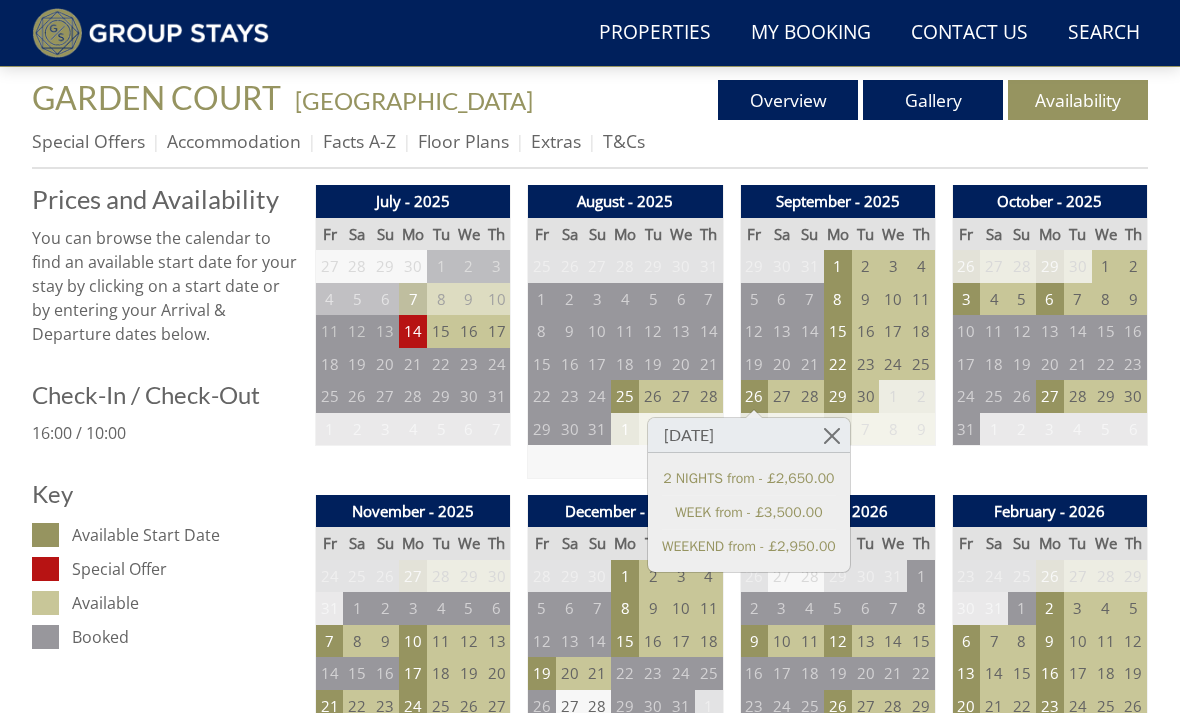 click on "28" at bounding box center (810, 396) 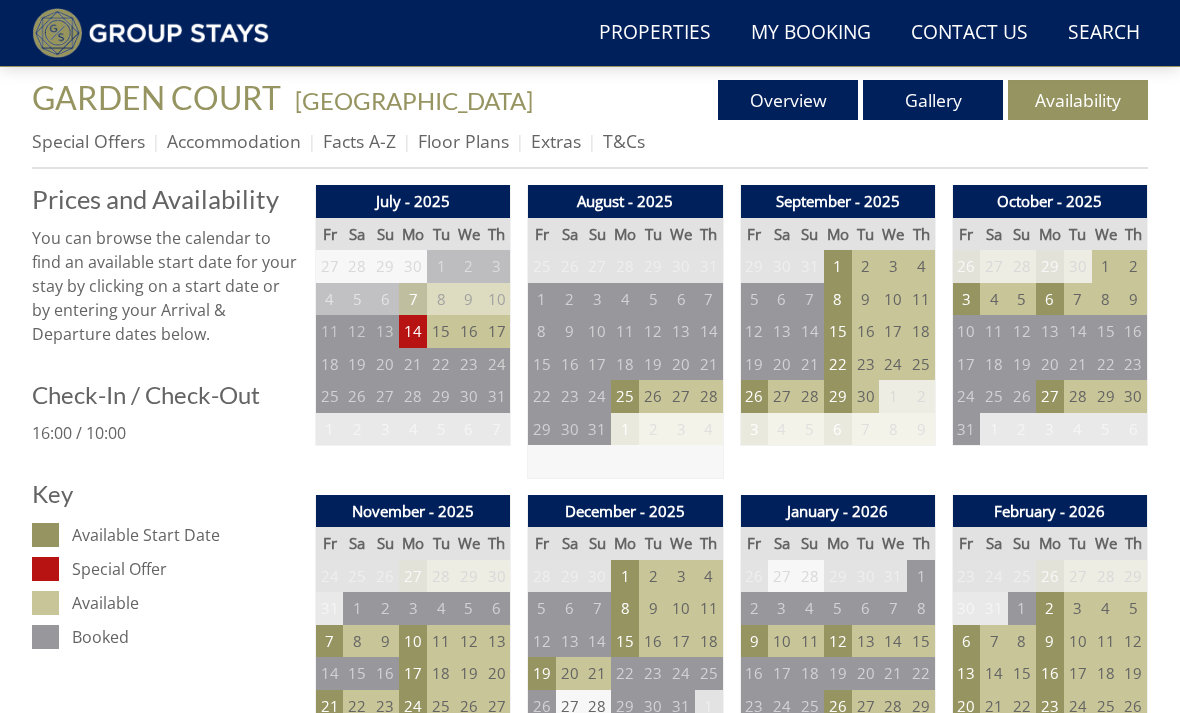 click on "26" at bounding box center [754, 396] 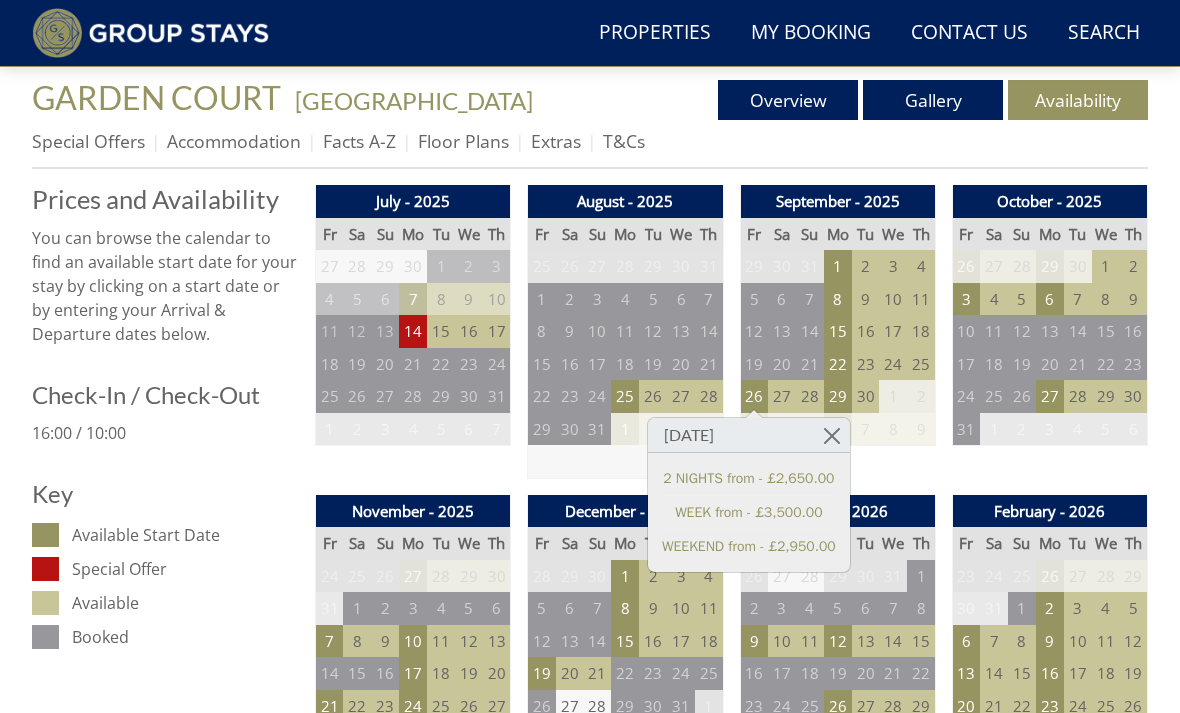 click on "2 NIGHTS from  - £2,650.00" at bounding box center [749, 478] 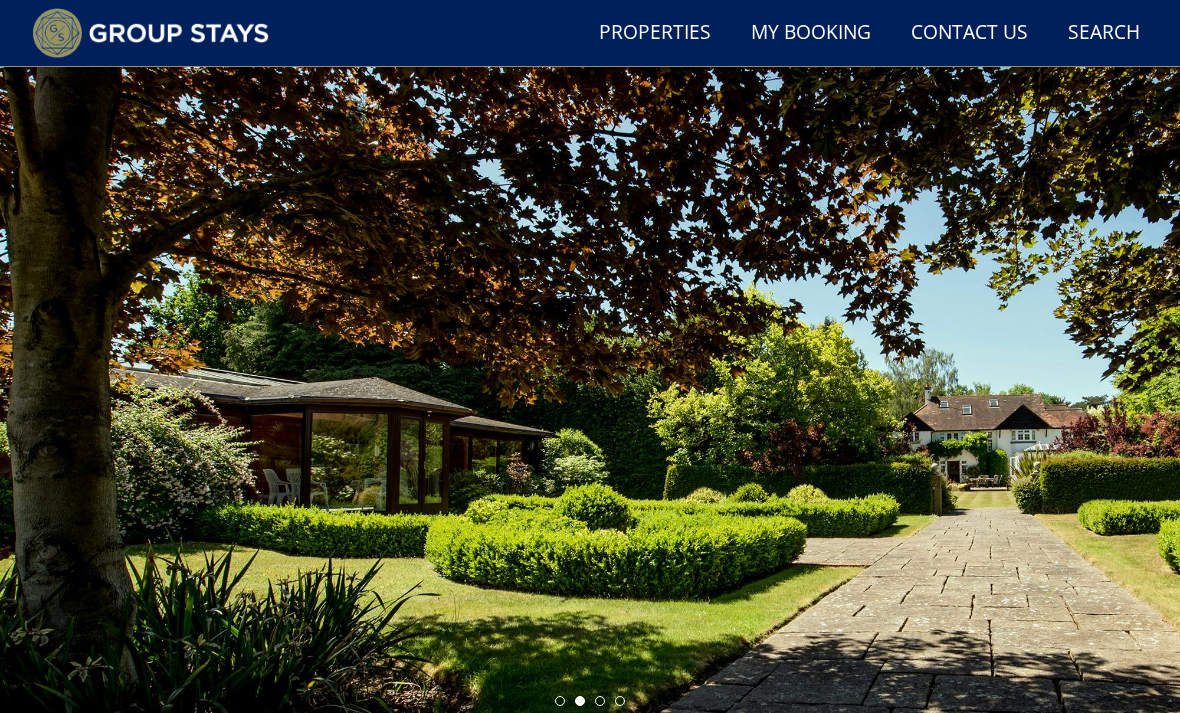 scroll, scrollTop: 0, scrollLeft: 0, axis: both 